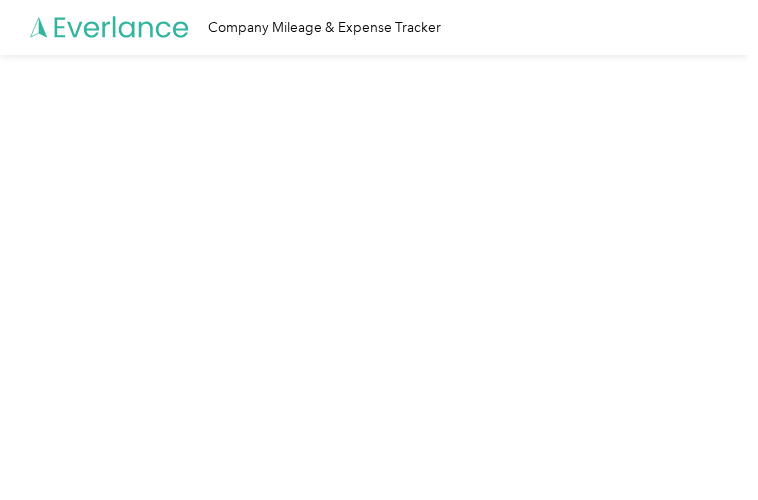 scroll, scrollTop: 0, scrollLeft: 0, axis: both 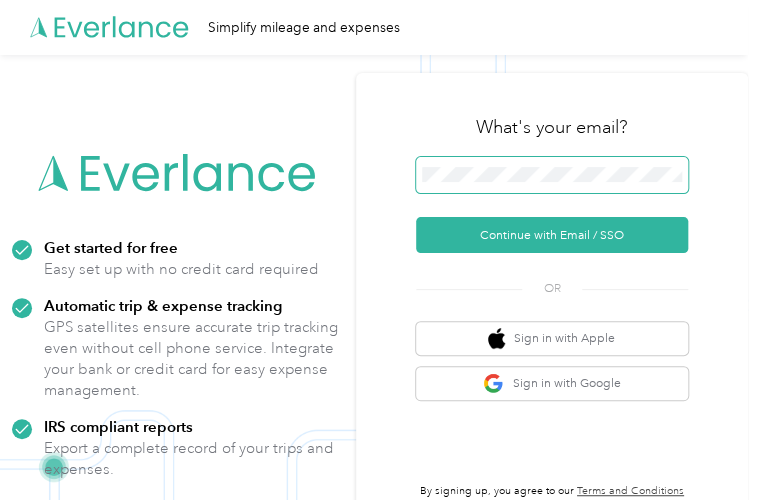 click at bounding box center (552, 175) 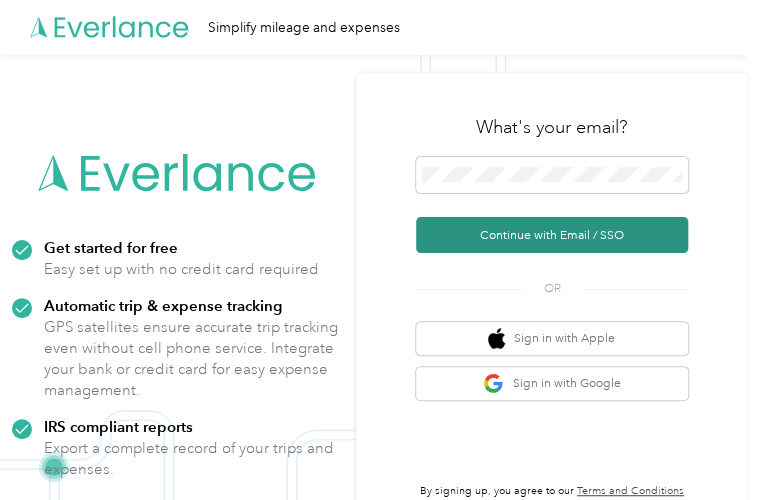 click on "Continue with Email / SSO" at bounding box center (552, 235) 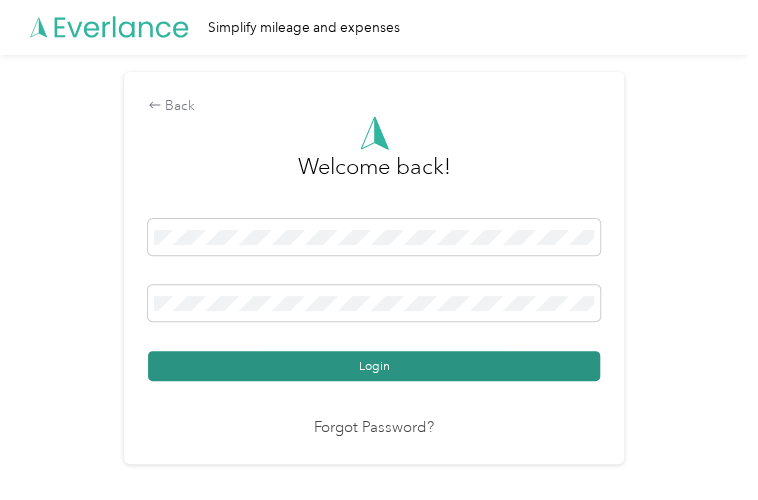 click on "Login" at bounding box center (374, 366) 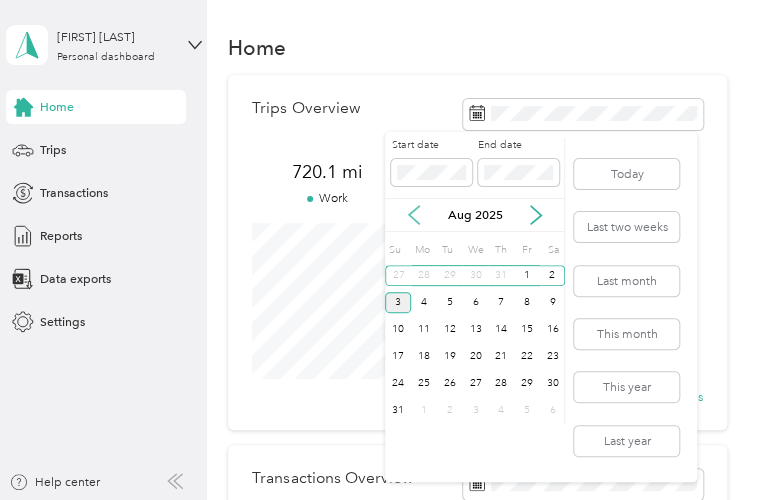 click 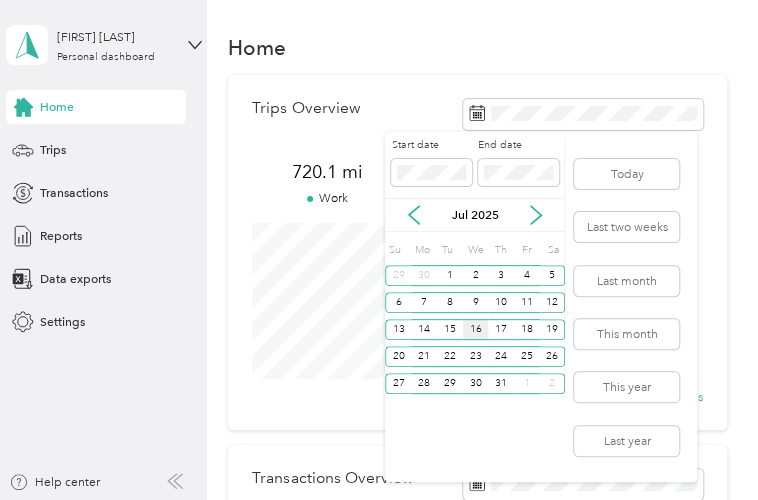 click on "16" at bounding box center [476, 329] 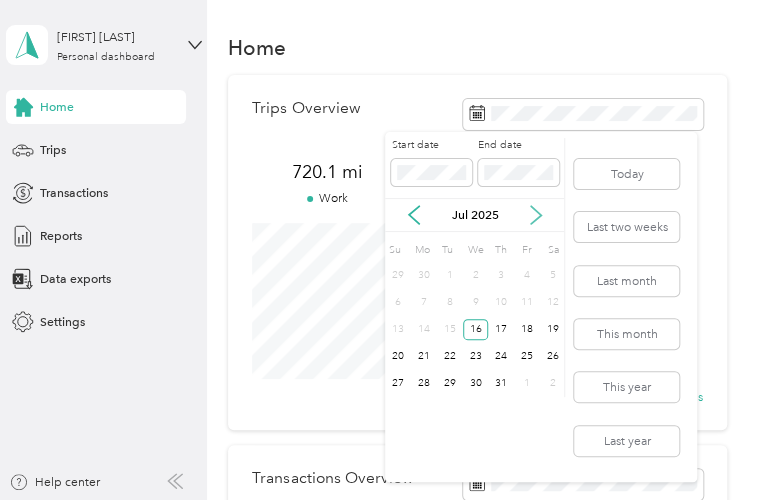 click 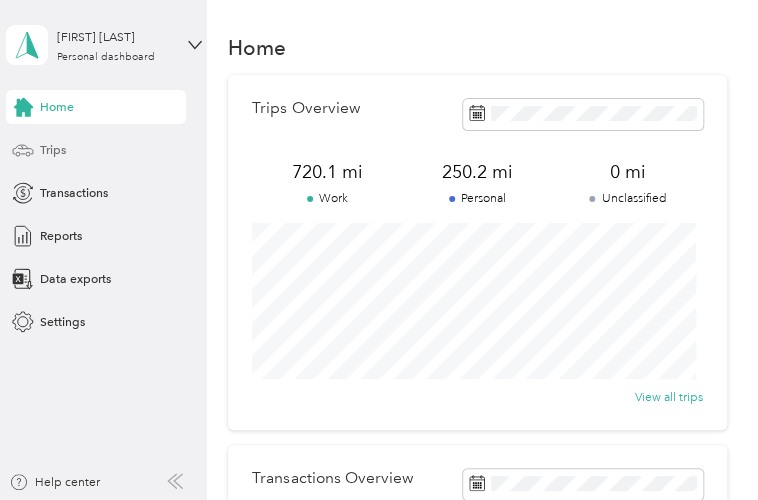 click on "Trips" at bounding box center (96, 150) 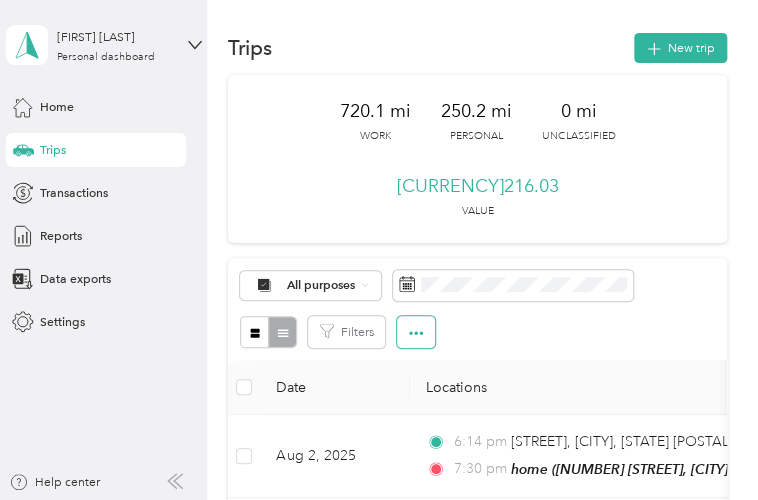 click 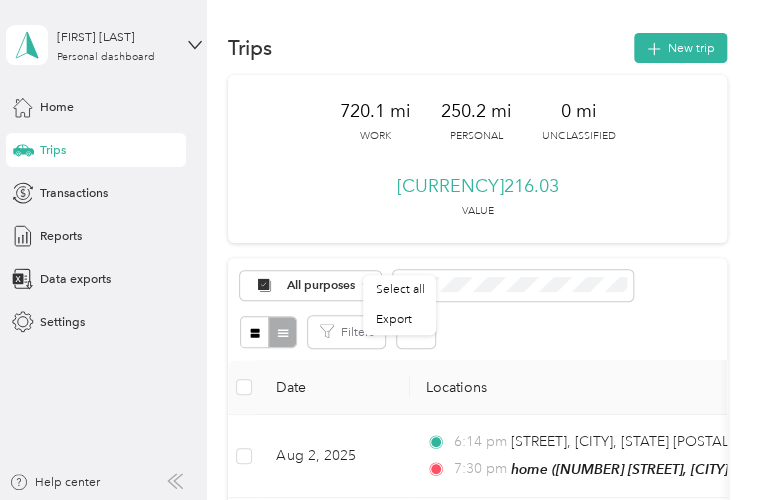 click on "Filters" at bounding box center [477, 332] 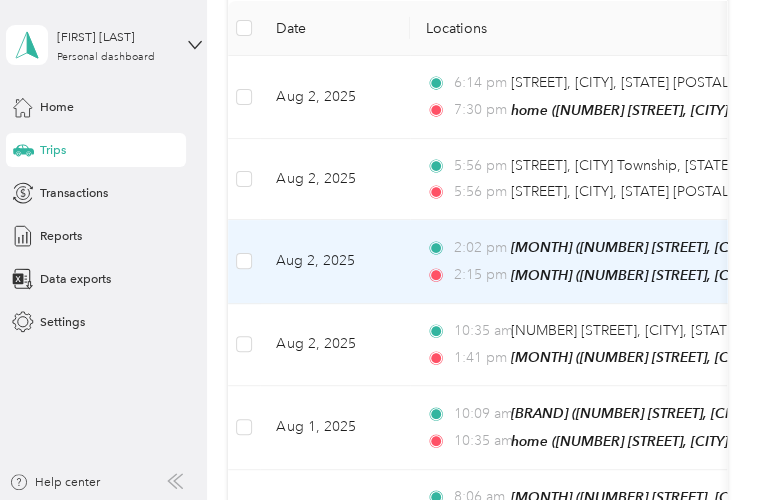 scroll, scrollTop: 0, scrollLeft: 0, axis: both 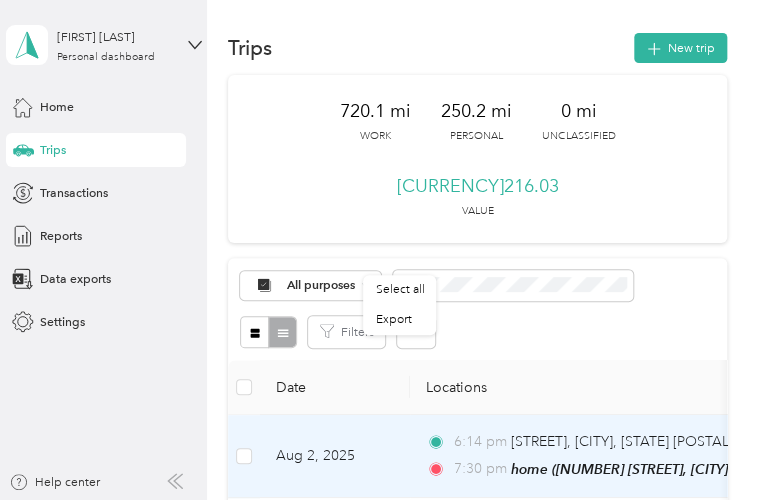 click at bounding box center [244, 456] 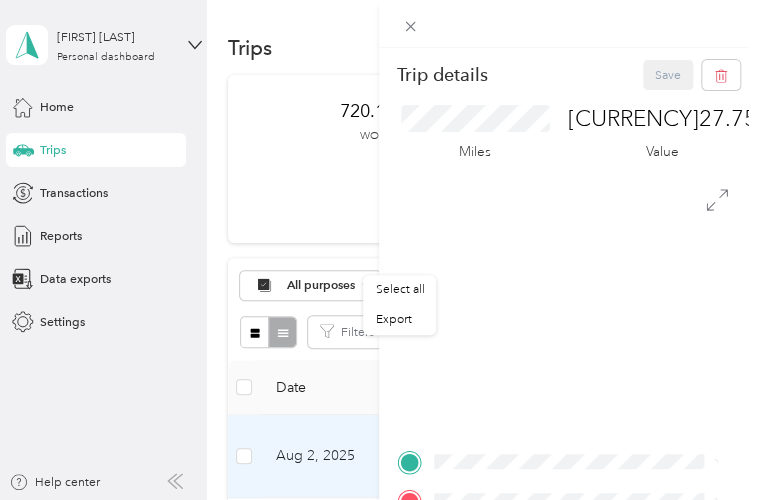 click on "Trip details Save This trip cannot be edited because it is either under review, approved, or paid. Contact your Team Manager to edit it. Miles [NUMBER] Value TO Add photo" at bounding box center [379, 250] 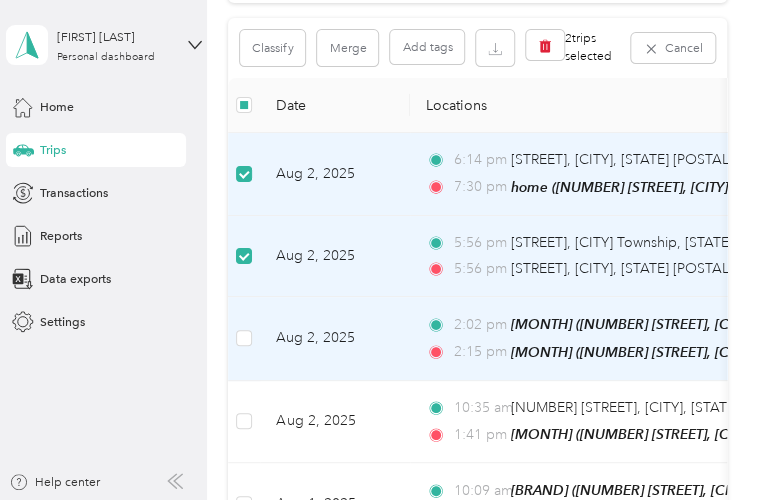 scroll, scrollTop: 300, scrollLeft: 0, axis: vertical 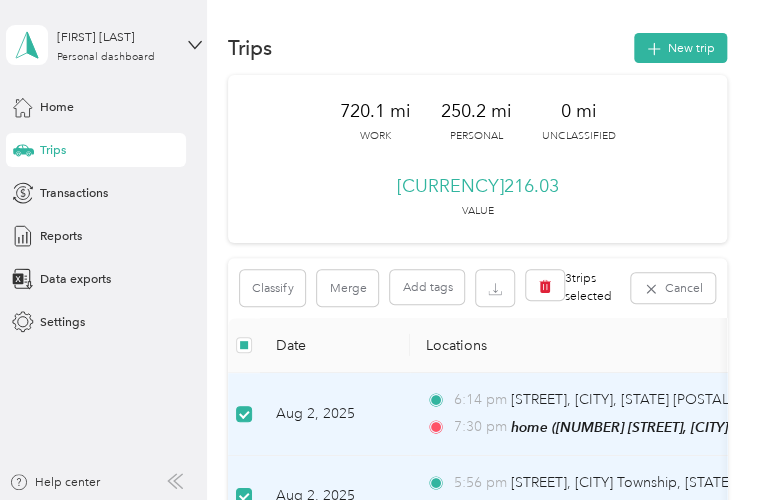 click on "Aug 2, 2025" at bounding box center (335, 414) 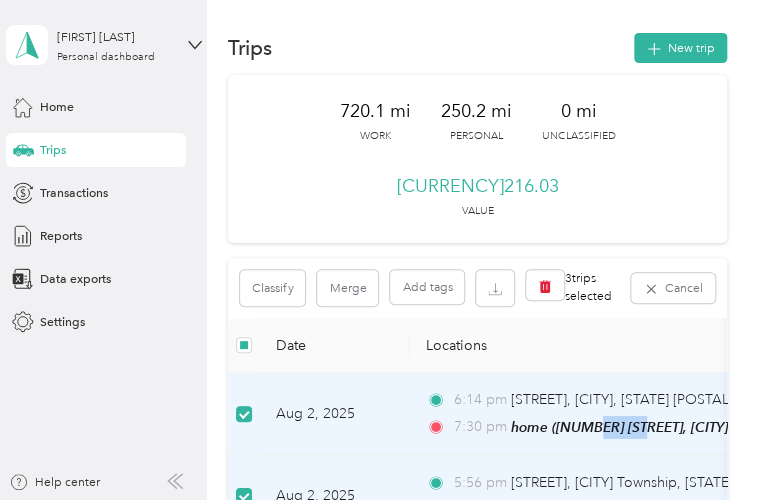 click on "[TIME] [STREET], [CITY], [STATE] [POSTAL_CODE], [COUNTRY] [TIME] home ([NUMBER] [STREET], [CITY] Township, [STATE])" at bounding box center (640, 414) 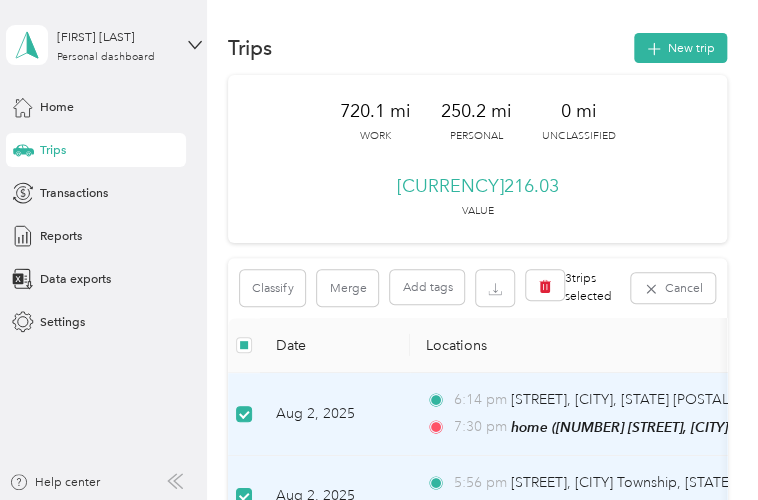 click on "Aug 2, 2025" at bounding box center [335, 414] 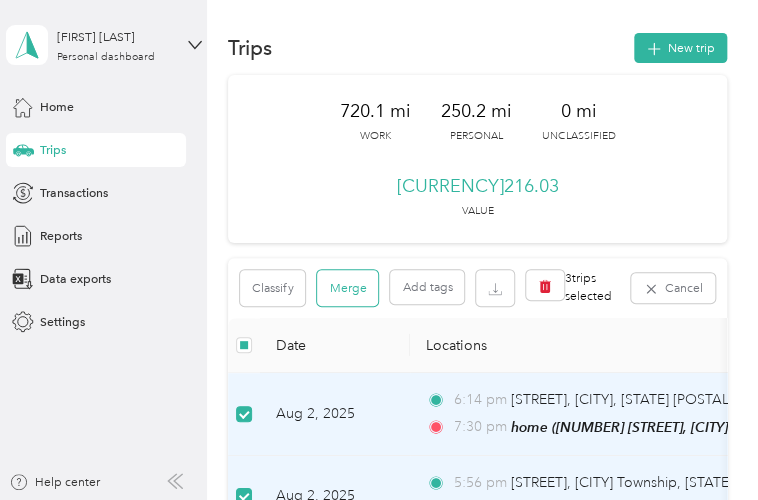 click on "Merge" at bounding box center (347, 288) 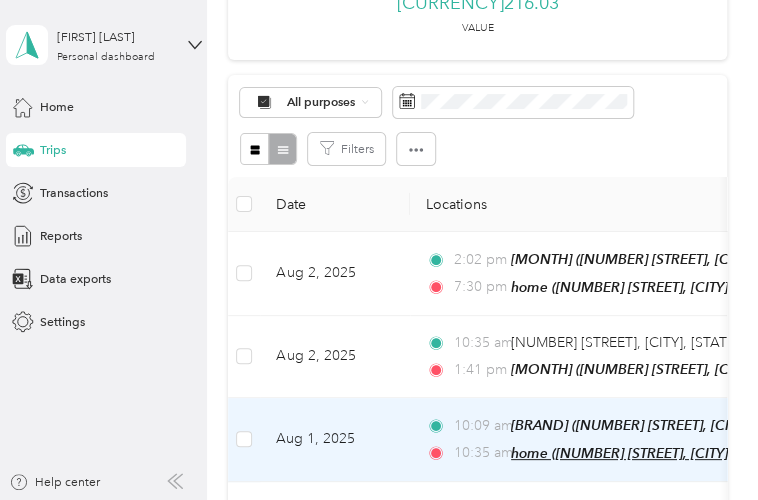 scroll, scrollTop: 100, scrollLeft: 0, axis: vertical 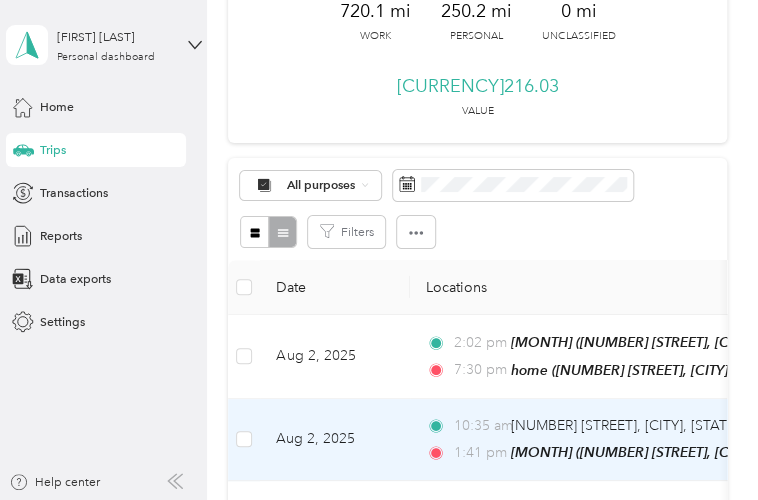 click on "Aug 2, 2025" at bounding box center (335, 440) 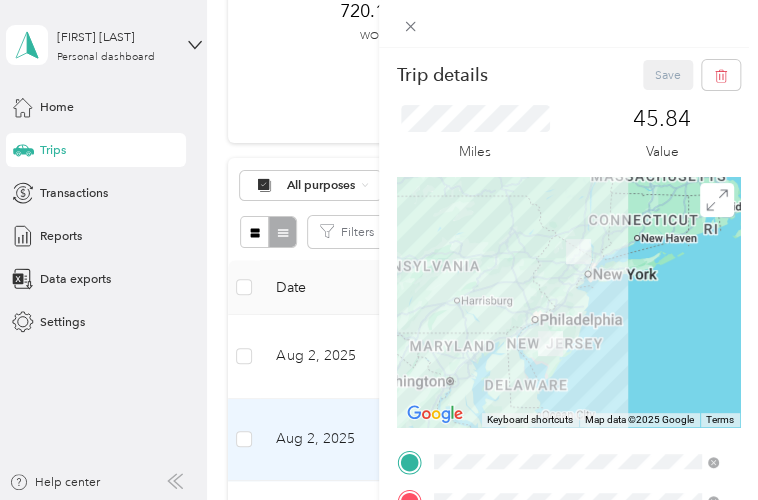 click on "Trip details Save This trip cannot be edited because it is either under review, approved, or paid. Contact your Team Manager to edit it. Miles [NUMBER] Value ← Move left → Move right ↑ Move up ↓ Move down + Zoom in - Zoom out Home Jump left by 75% End Jump right by 75% Page Up Jump up by 75% Page Down Jump down by 75% Keyboard shortcuts Map Data Map data ©2025 Google Map data ©2025 Google 100 km Click to toggle between metric and imperial units Terms Report a map error TO Add photo" at bounding box center [379, 250] 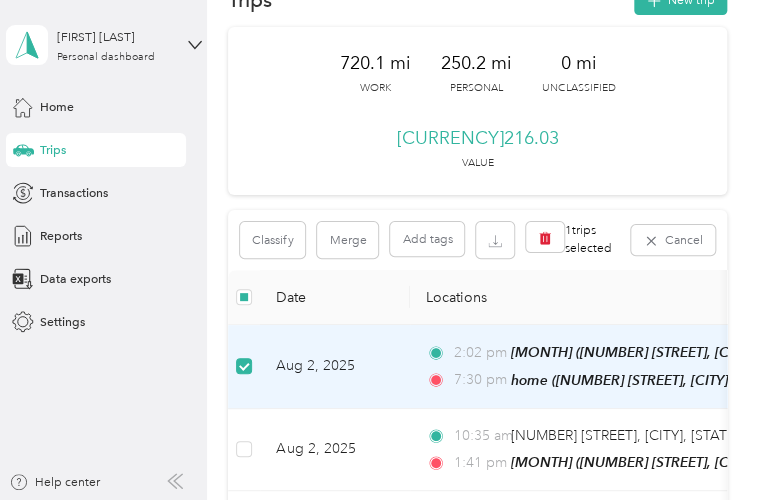 scroll, scrollTop: 0, scrollLeft: 0, axis: both 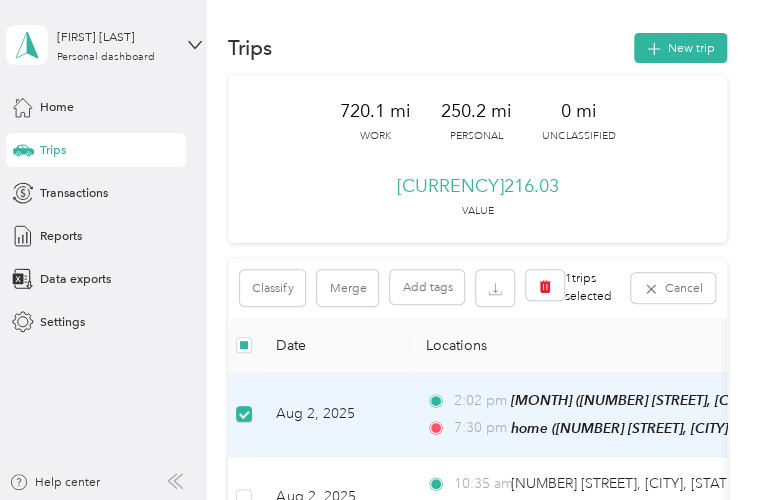 click on "Locations" at bounding box center (640, 345) 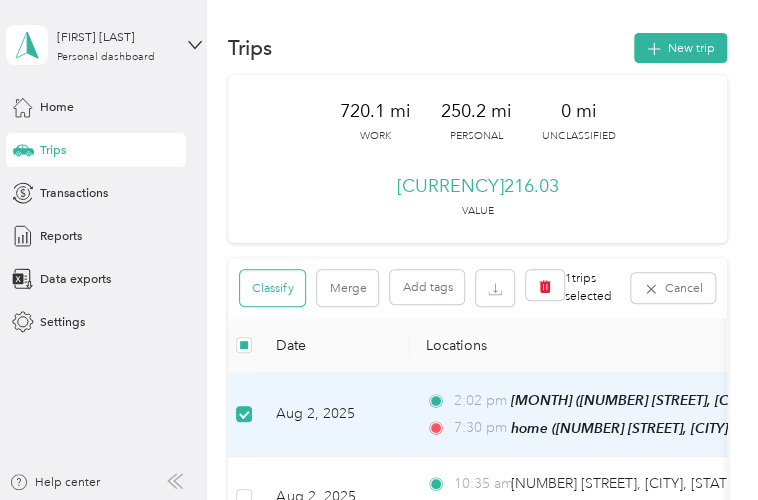 click on "Classify" at bounding box center (272, 288) 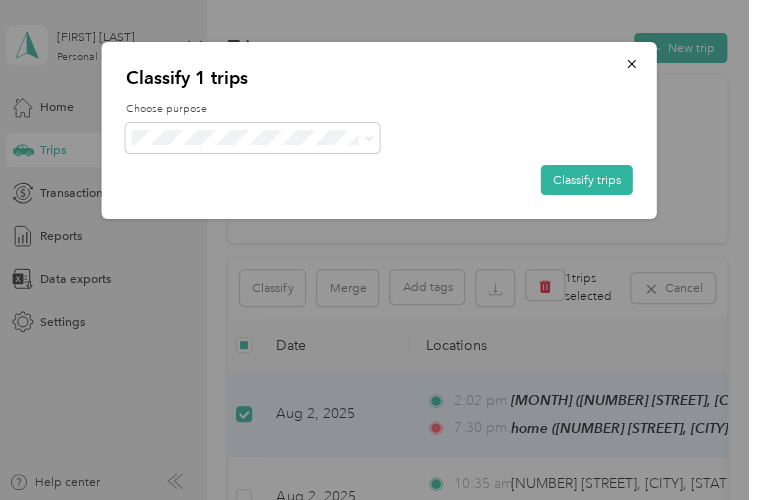 click on "Personal" at bounding box center [251, 198] 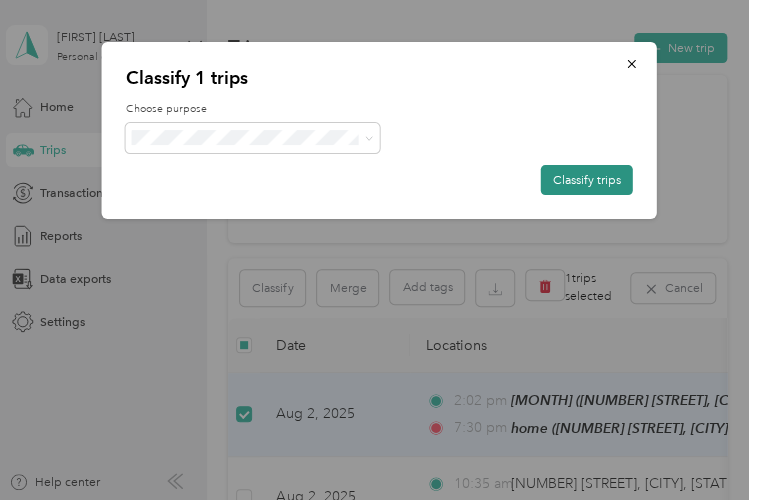 click on "Classify trips" at bounding box center (587, 180) 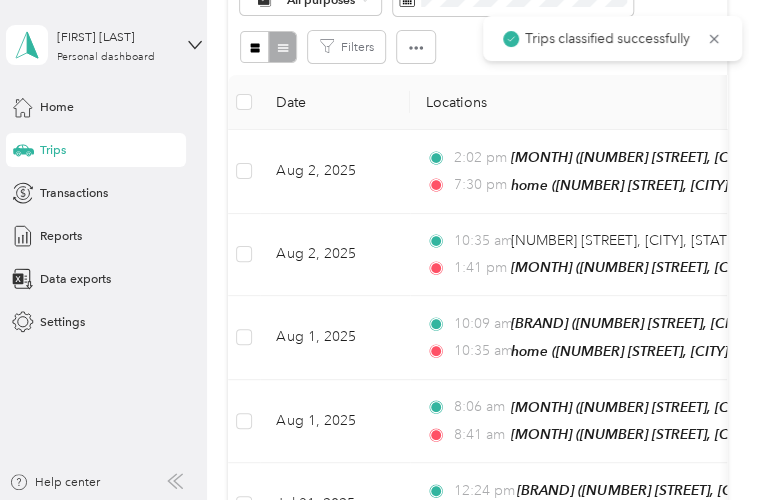 scroll, scrollTop: 300, scrollLeft: 0, axis: vertical 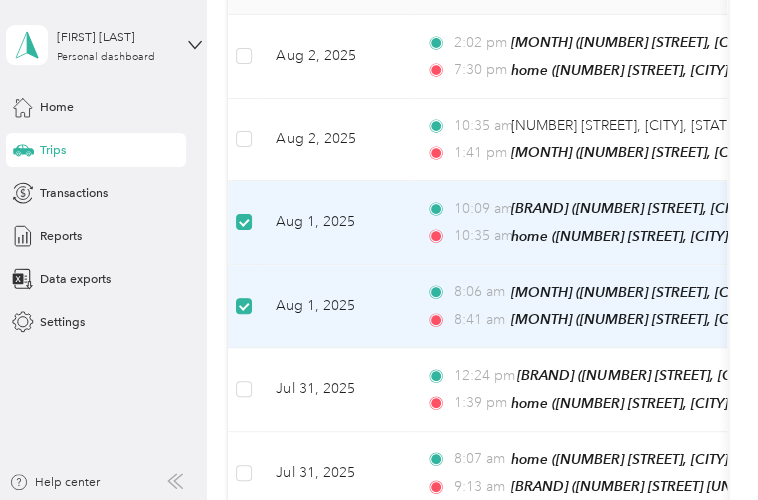 click at bounding box center (244, 306) 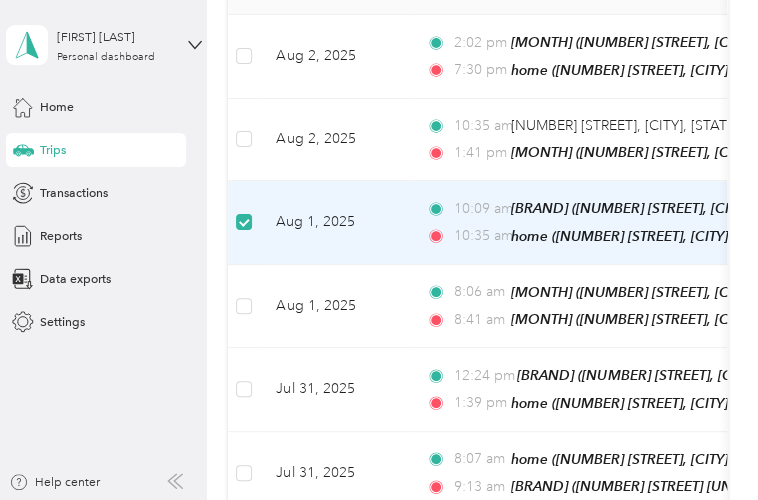 click at bounding box center (244, 223) 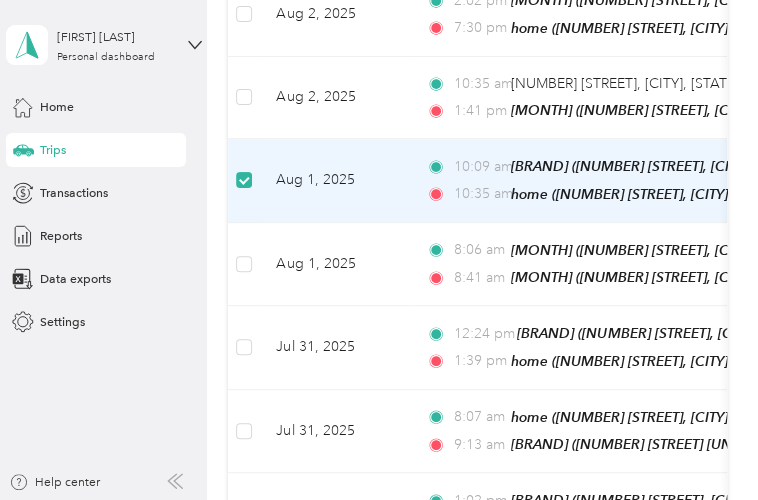 scroll, scrollTop: 358, scrollLeft: 0, axis: vertical 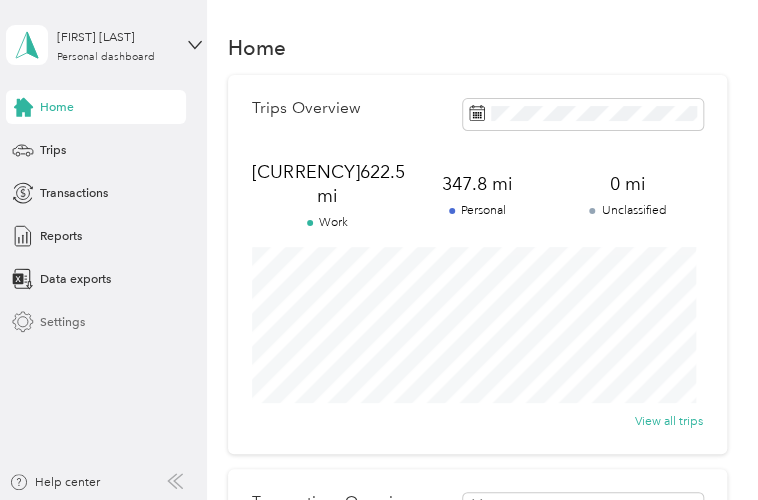 click on "Settings" at bounding box center [62, 322] 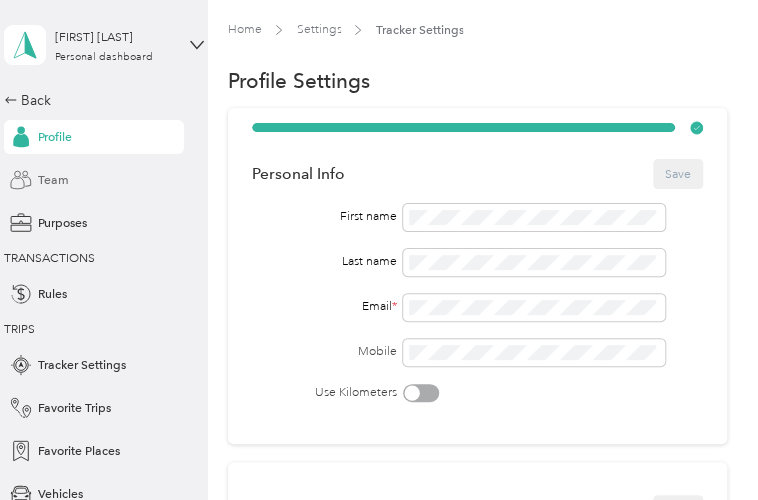 click on "Team" at bounding box center (94, 180) 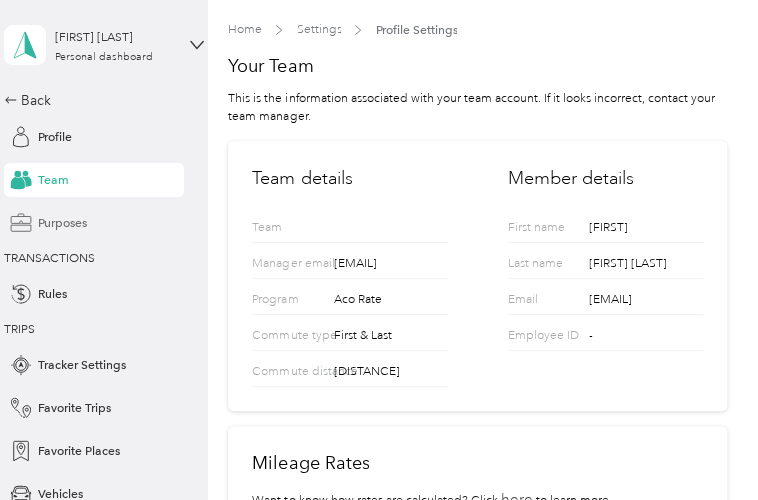 click on "Purposes" at bounding box center (94, 223) 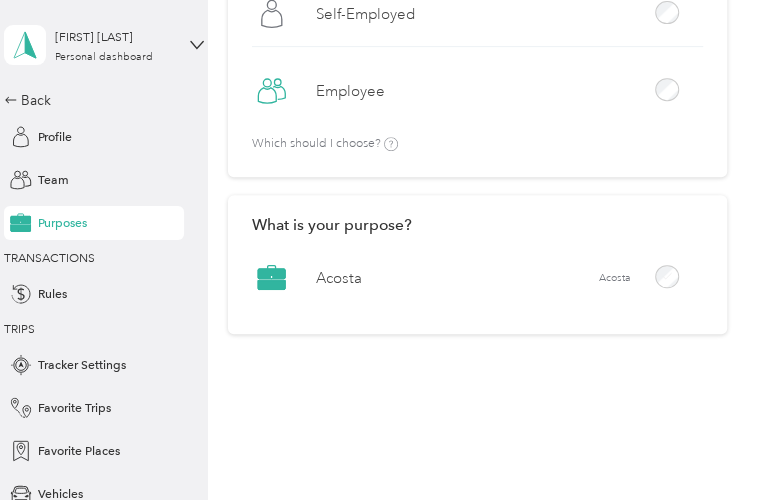 scroll, scrollTop: 200, scrollLeft: 0, axis: vertical 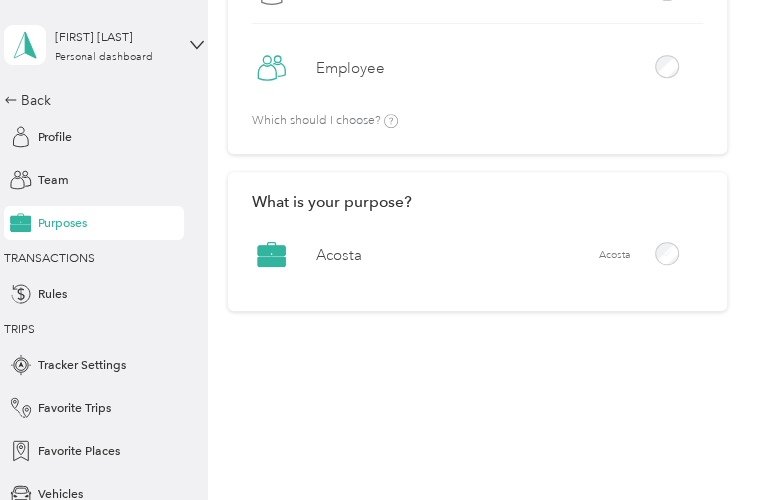 click on "[LAST] [LAST]" at bounding box center [477, 261] 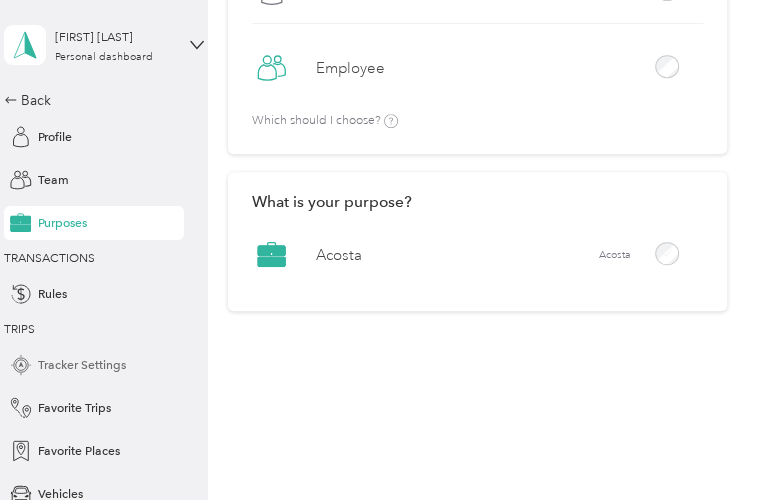 click on "Tracker Settings" at bounding box center (82, 365) 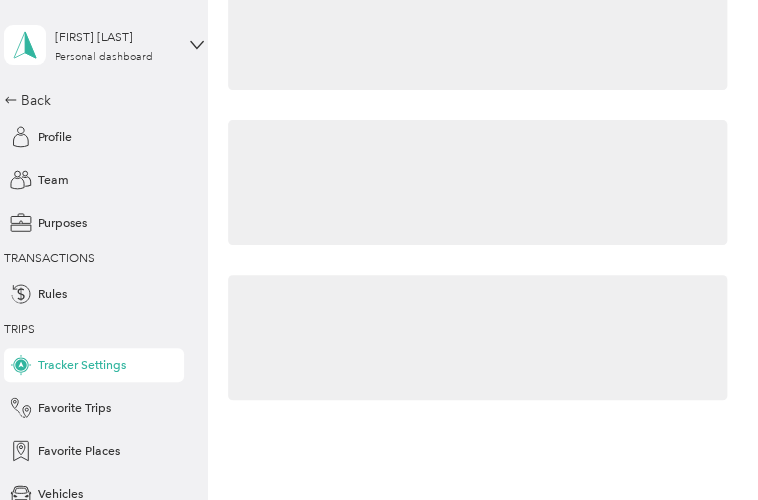 scroll, scrollTop: 91, scrollLeft: 0, axis: vertical 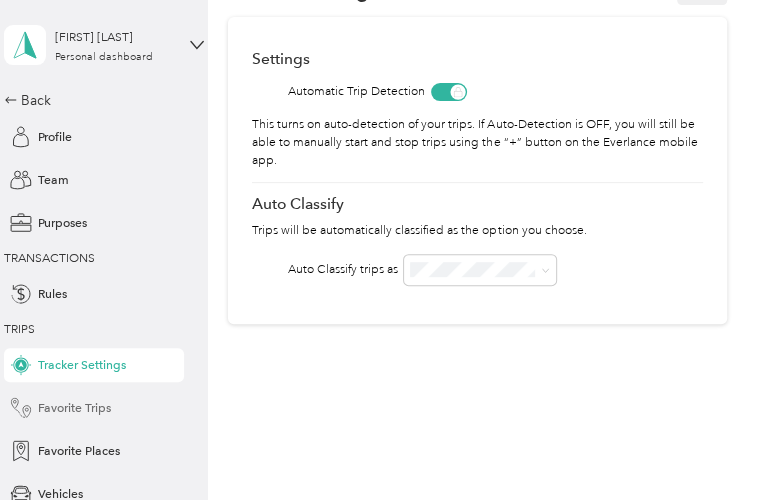 click on "Favorite Trips" at bounding box center [74, 408] 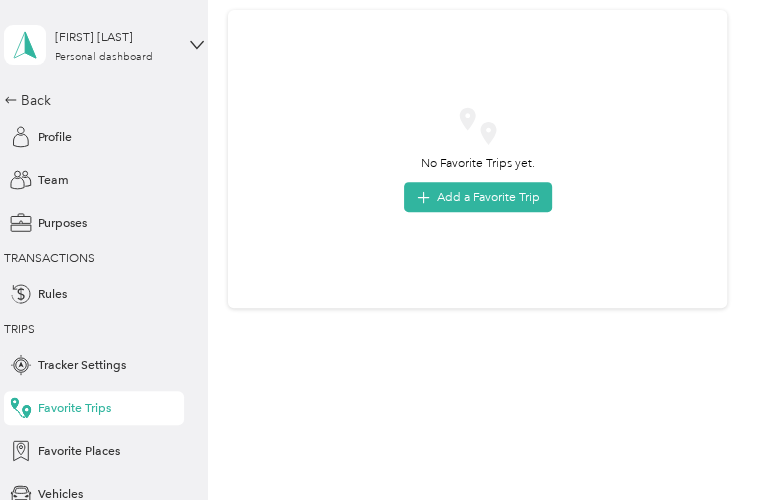 scroll, scrollTop: 97, scrollLeft: 0, axis: vertical 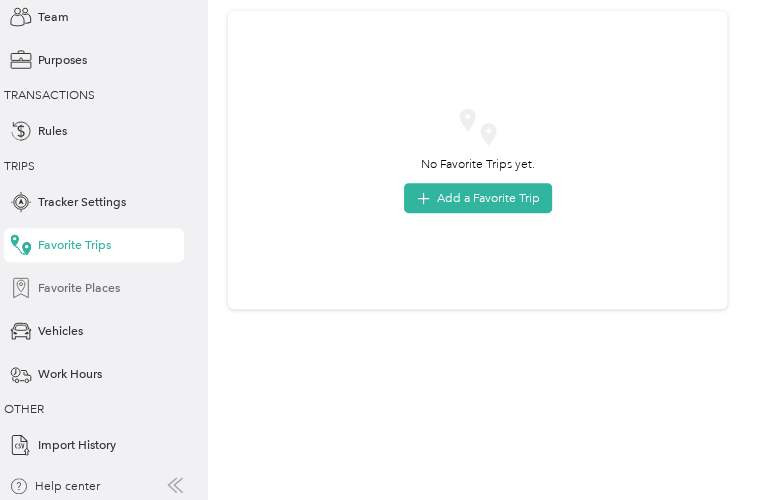 click on "Favorite Places" at bounding box center [94, 288] 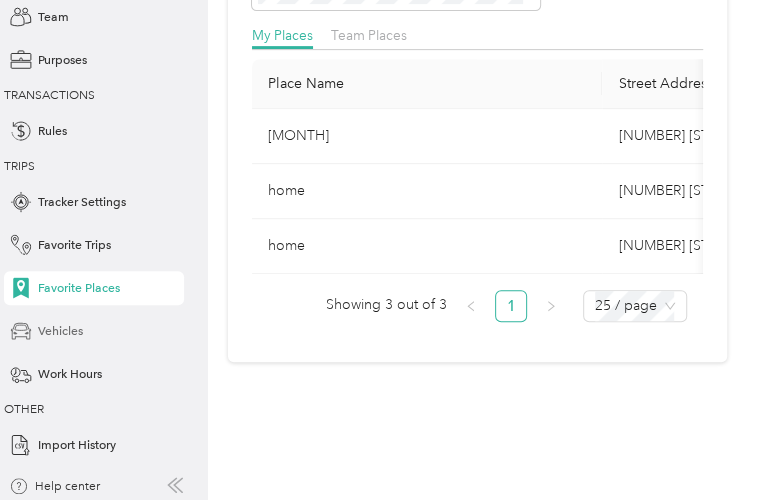 click on "Vehicles" at bounding box center [60, 331] 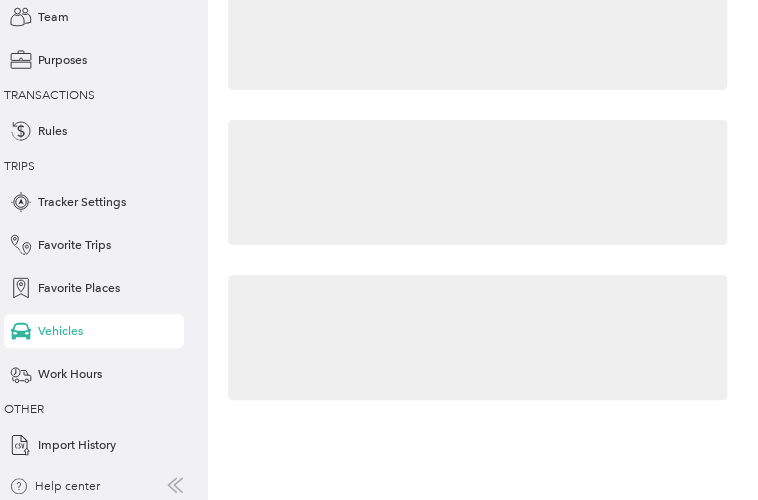 scroll, scrollTop: 0, scrollLeft: 0, axis: both 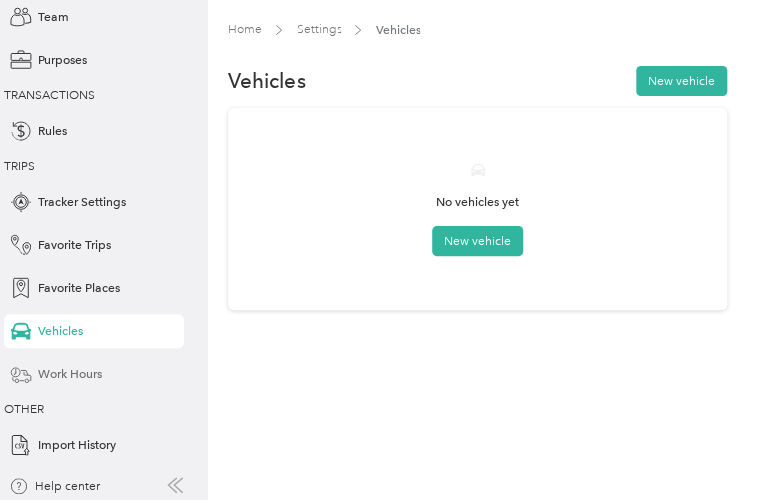 click on "Work Hours" at bounding box center (70, 374) 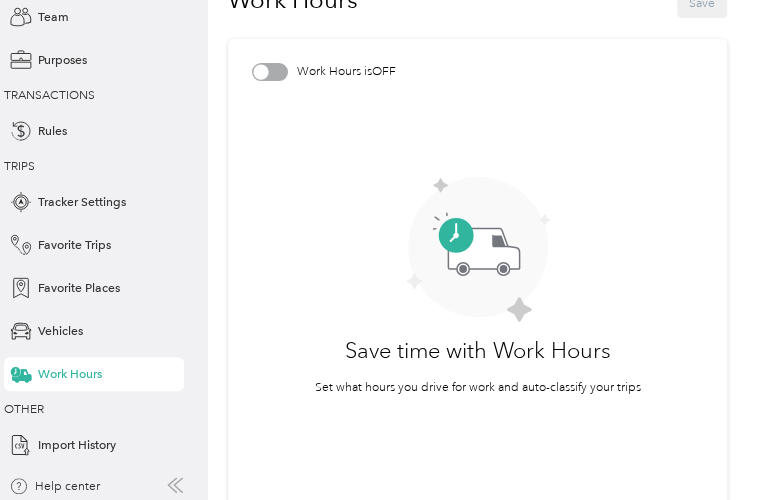 scroll, scrollTop: 0, scrollLeft: 0, axis: both 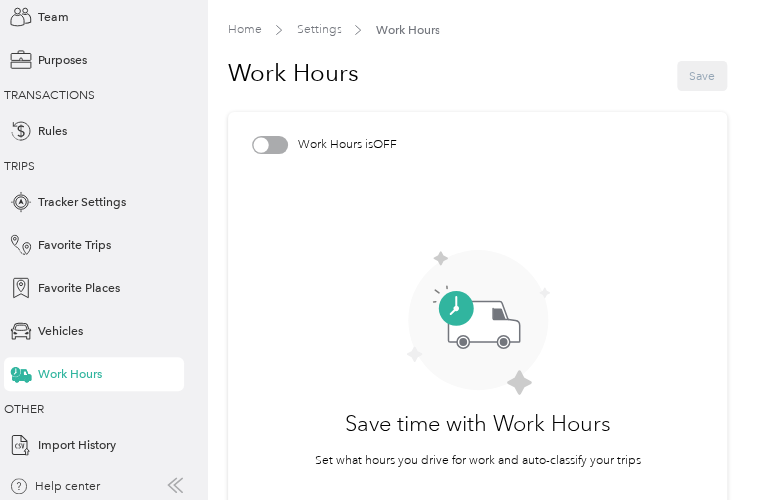 click at bounding box center [270, 145] 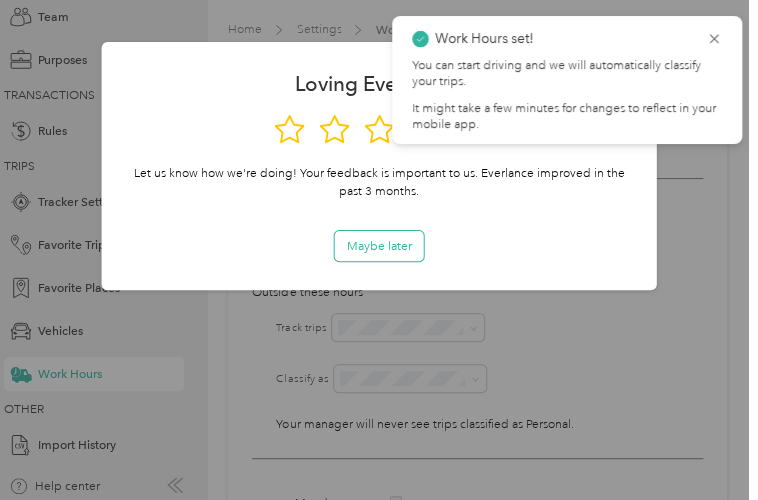 click on "Maybe later" at bounding box center (379, 246) 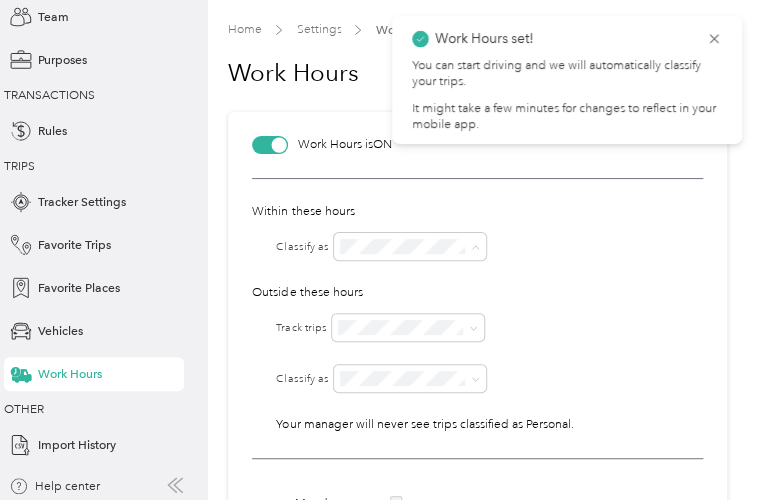 click on "Acosta" at bounding box center (407, 277) 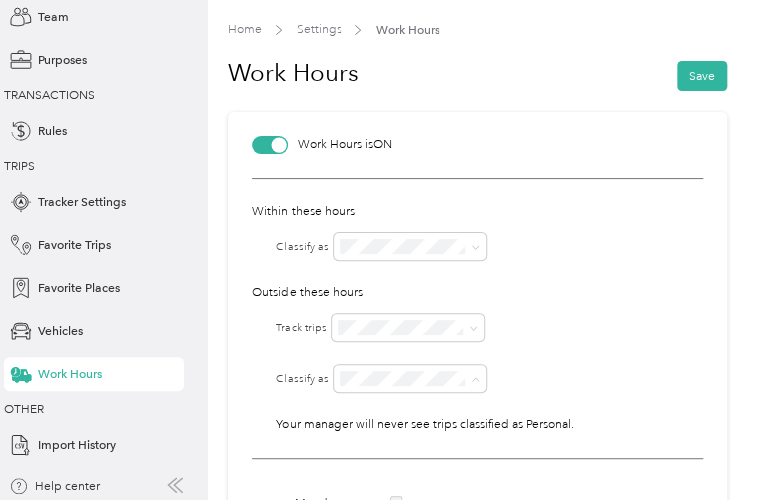 click on "Acosta" at bounding box center [407, 409] 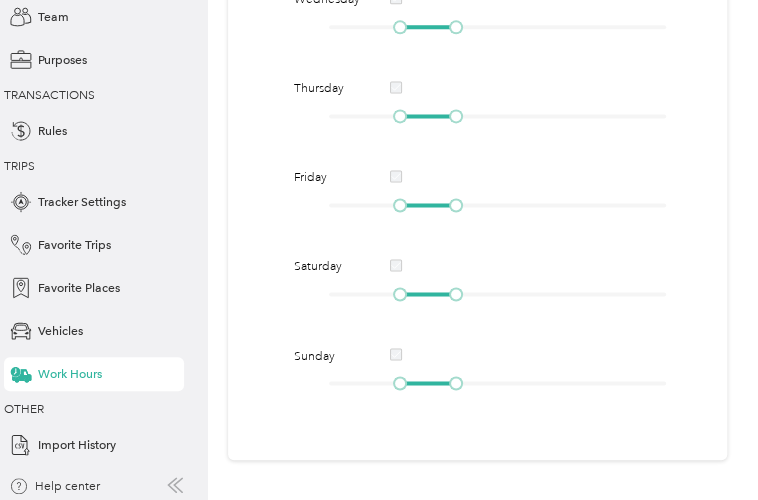 scroll, scrollTop: 746, scrollLeft: 0, axis: vertical 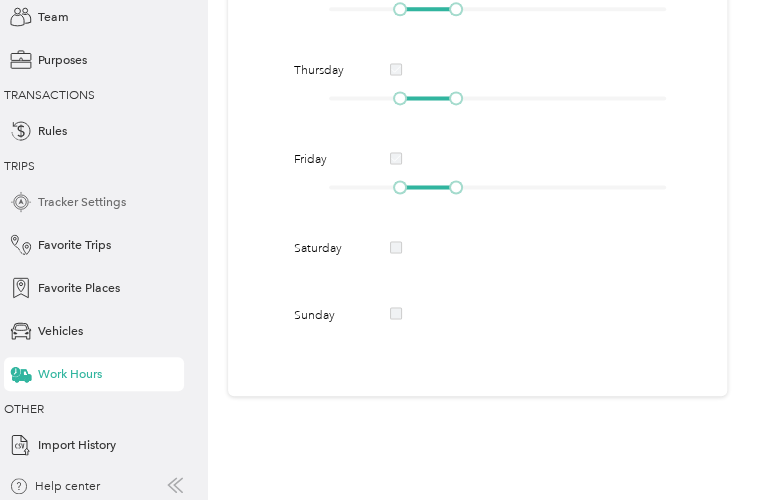 click on "Tracker Settings" at bounding box center [82, 202] 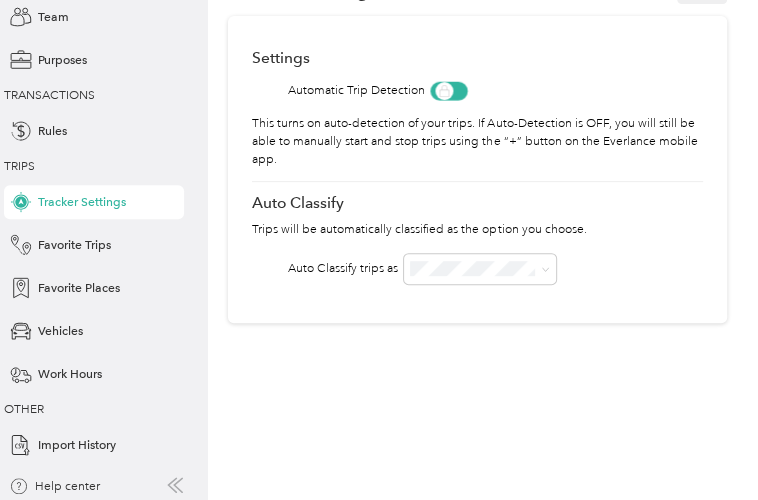 scroll, scrollTop: 91, scrollLeft: 0, axis: vertical 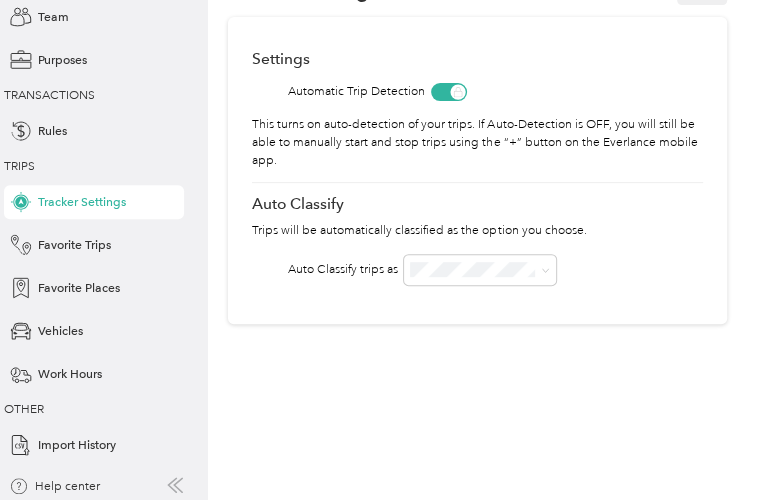click on "TRIPS" at bounding box center (19, 166) 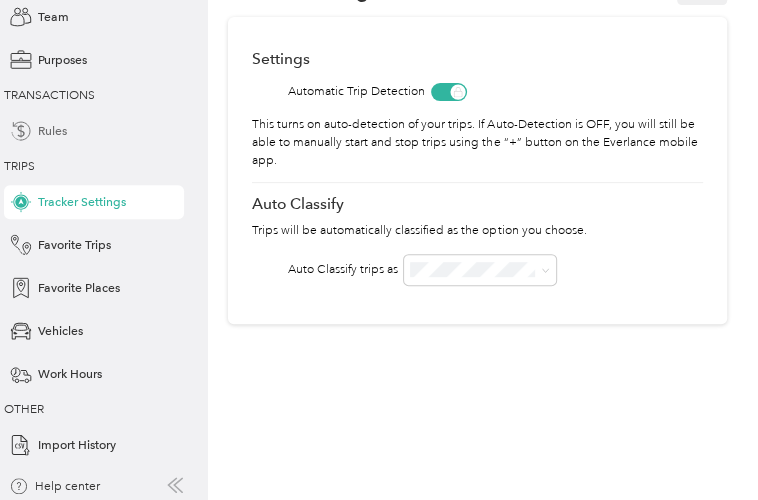 click on "Rules" at bounding box center (52, 131) 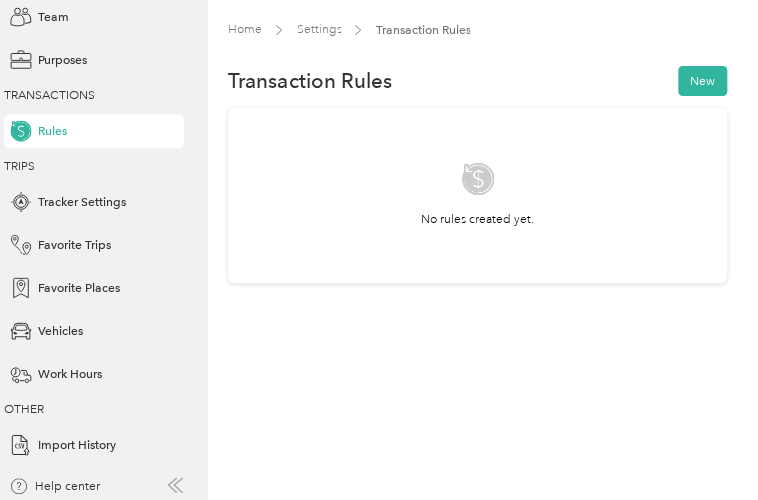 scroll, scrollTop: 0, scrollLeft: 0, axis: both 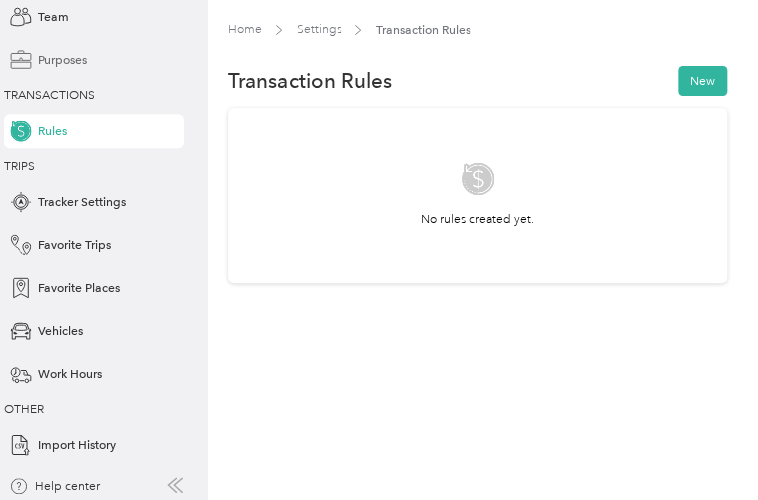click on "Purposes" at bounding box center [62, 60] 